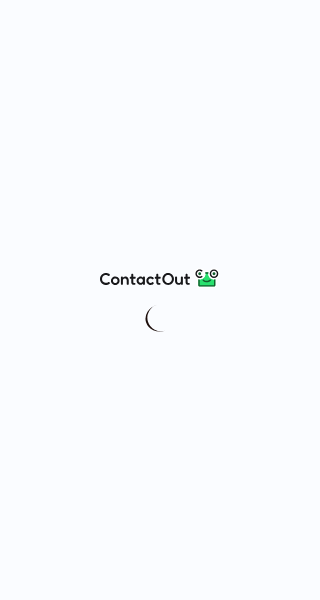 scroll, scrollTop: 0, scrollLeft: 0, axis: both 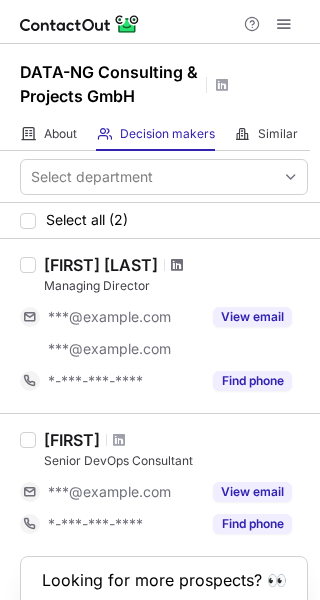 click at bounding box center (177, 265) 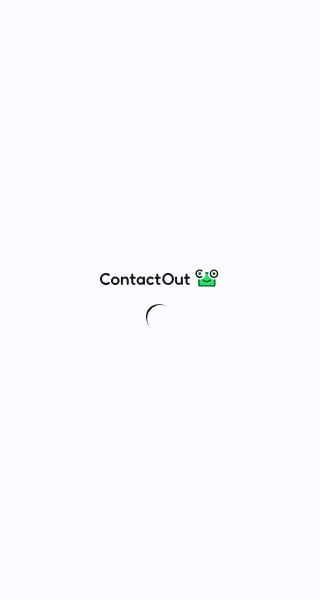 scroll, scrollTop: 0, scrollLeft: 0, axis: both 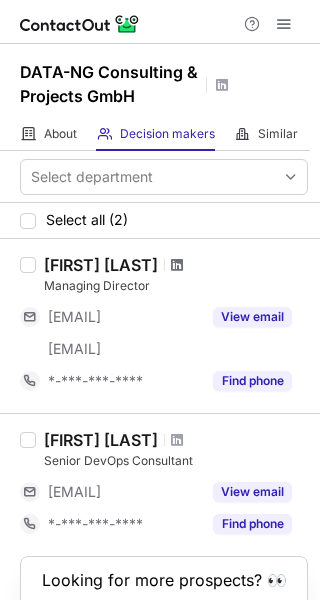 click at bounding box center [177, 265] 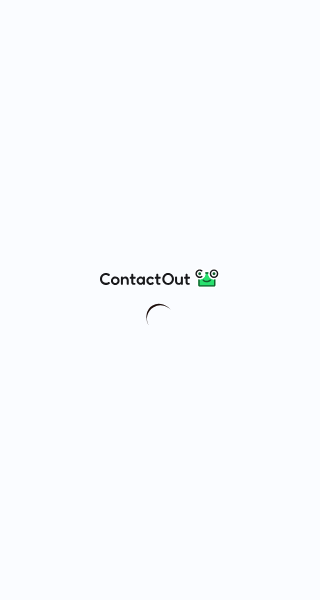 scroll, scrollTop: 0, scrollLeft: 0, axis: both 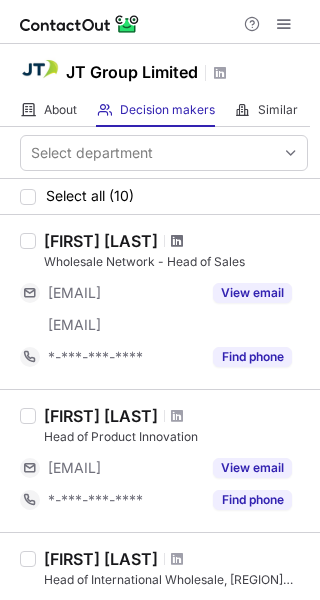 click at bounding box center [177, 241] 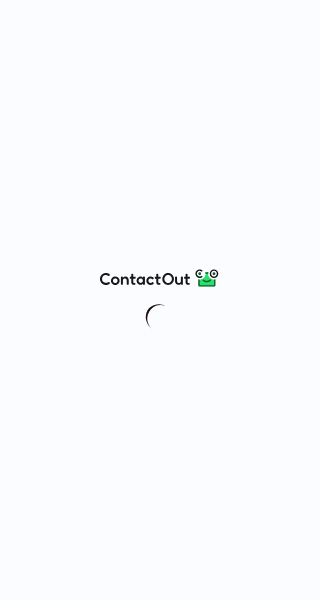 scroll, scrollTop: 0, scrollLeft: 0, axis: both 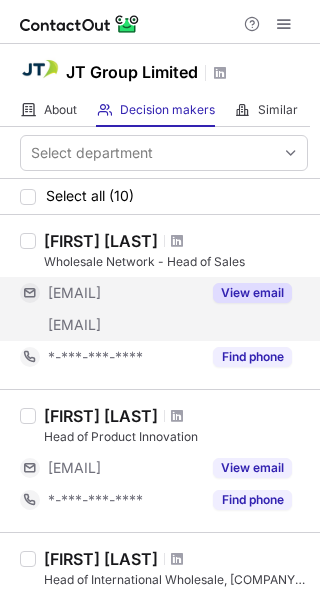 click on "View email" at bounding box center (252, 293) 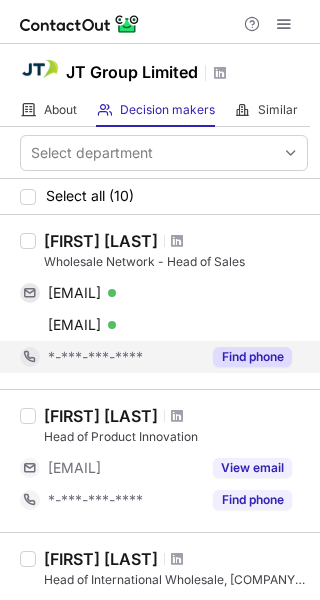 click on "Find phone" at bounding box center (252, 357) 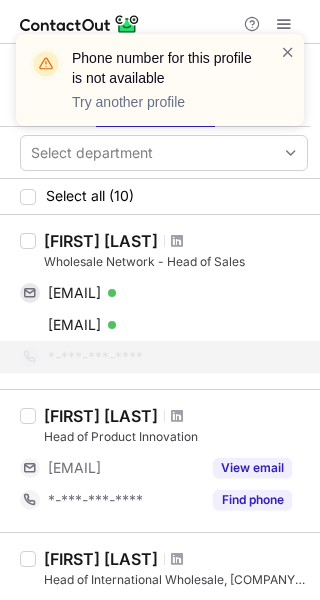 drag, startPoint x: 187, startPoint y: 234, endPoint x: 43, endPoint y: 223, distance: 144.41953 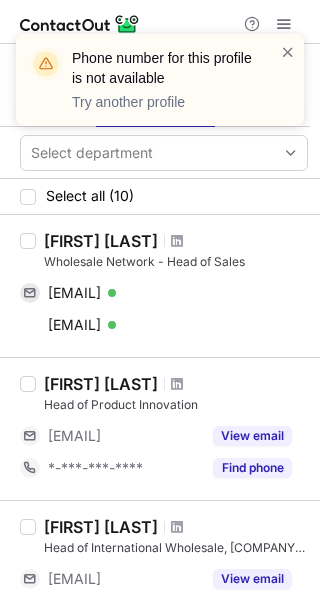 copy on "[FIRST] [LAST]" 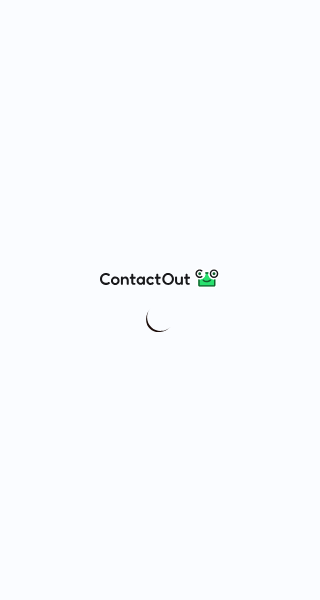 scroll, scrollTop: 0, scrollLeft: 0, axis: both 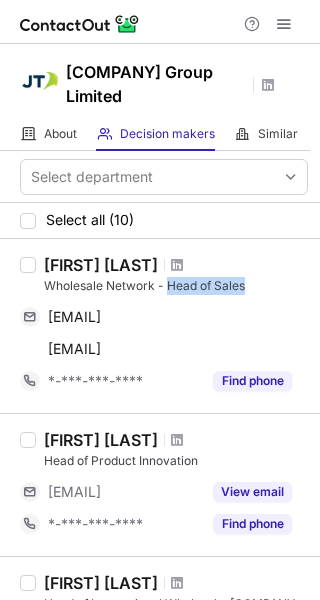 drag, startPoint x: 247, startPoint y: 263, endPoint x: 169, endPoint y: 265, distance: 78.025635 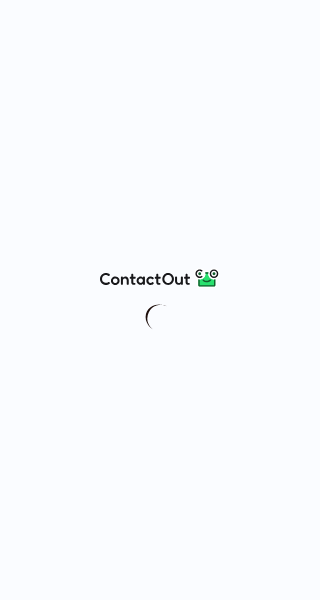 scroll, scrollTop: 0, scrollLeft: 0, axis: both 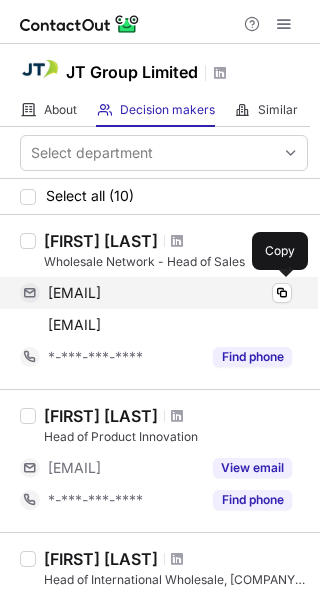 click on "[EMAIL]" at bounding box center (74, 293) 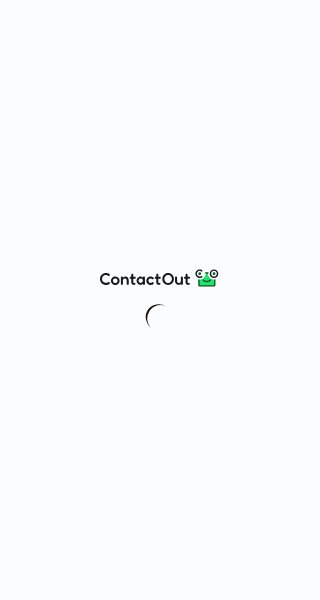 scroll, scrollTop: 0, scrollLeft: 0, axis: both 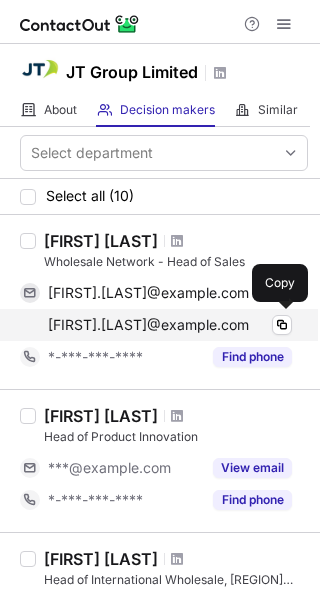 click on "[EMAIL]" at bounding box center [148, 325] 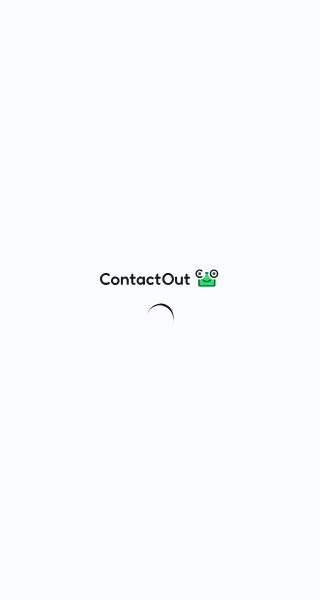scroll, scrollTop: 0, scrollLeft: 0, axis: both 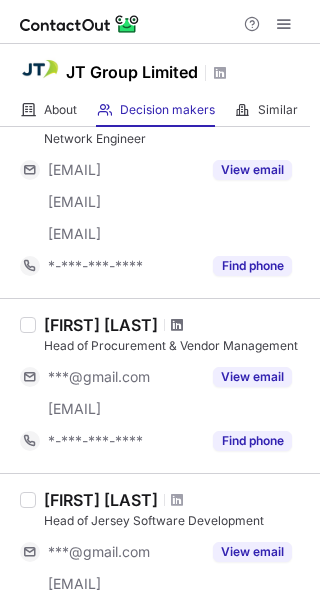 click at bounding box center (177, 325) 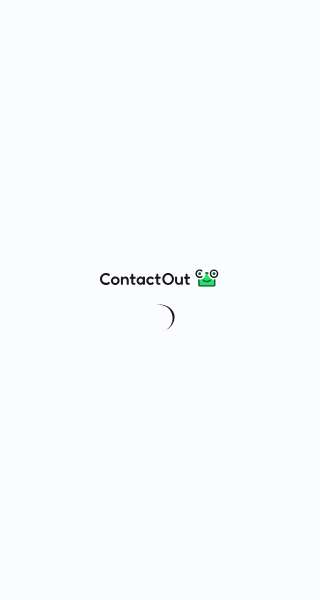 scroll, scrollTop: 0, scrollLeft: 0, axis: both 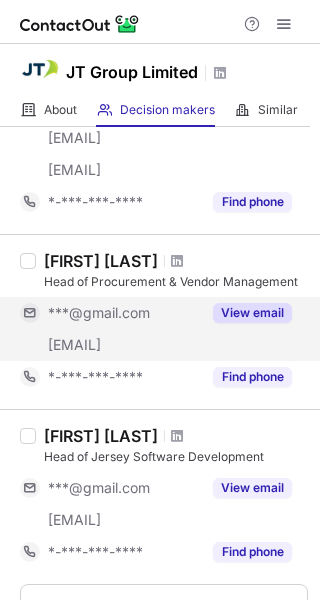click on "View email" at bounding box center [252, 313] 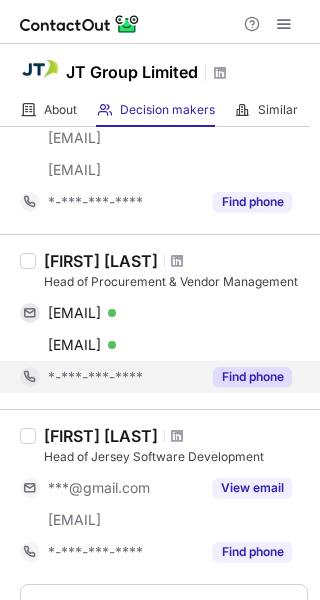 click on "Find phone" at bounding box center [252, 377] 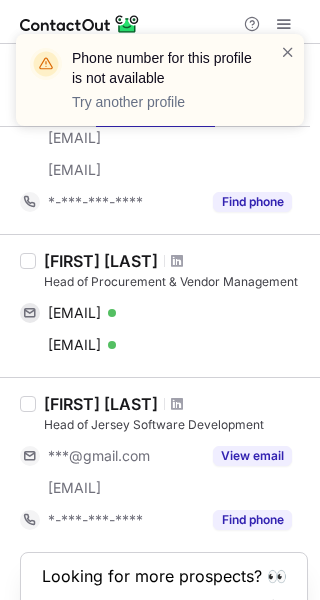 drag, startPoint x: 173, startPoint y: 258, endPoint x: 49, endPoint y: 249, distance: 124.32619 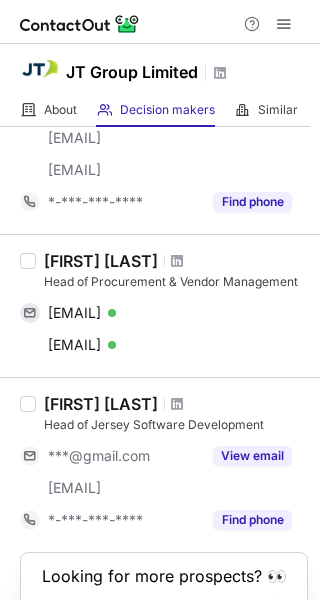 copy on "James Singleton" 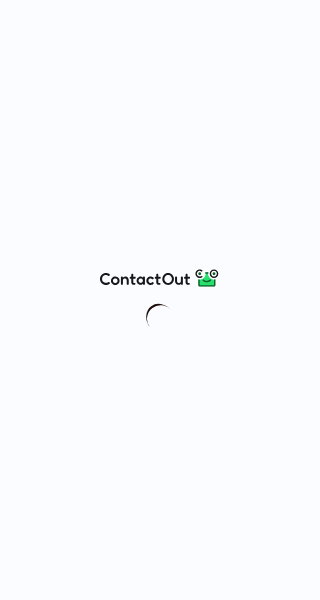 scroll, scrollTop: 0, scrollLeft: 0, axis: both 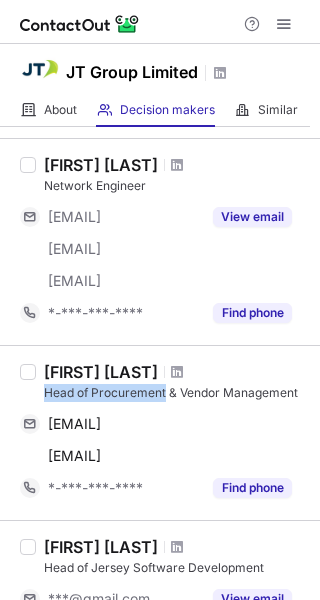 drag, startPoint x: 43, startPoint y: 390, endPoint x: 167, endPoint y: 387, distance: 124.036285 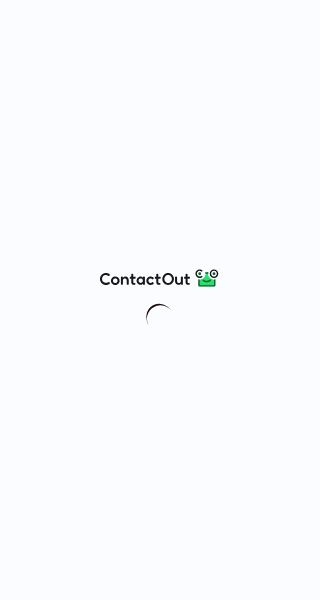 scroll, scrollTop: 0, scrollLeft: 0, axis: both 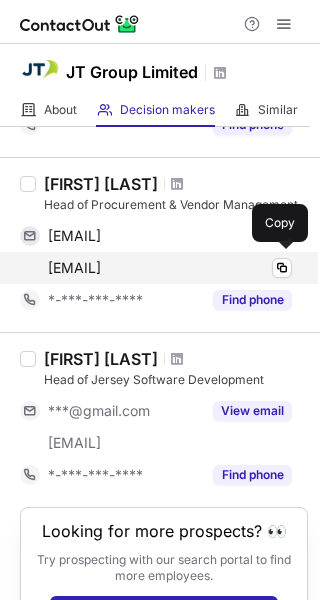 drag, startPoint x: 49, startPoint y: 229, endPoint x: 246, endPoint y: 272, distance: 201.63829 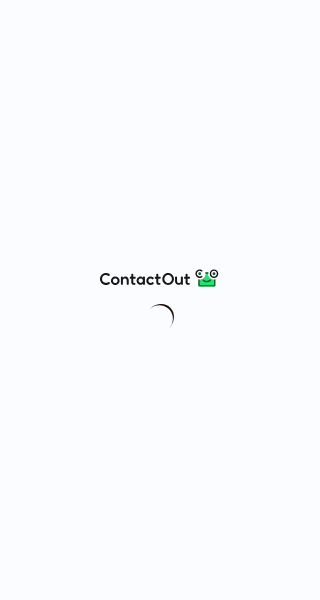 scroll, scrollTop: 0, scrollLeft: 0, axis: both 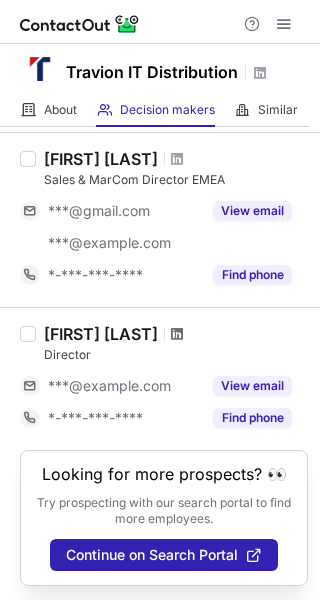 click at bounding box center [177, 334] 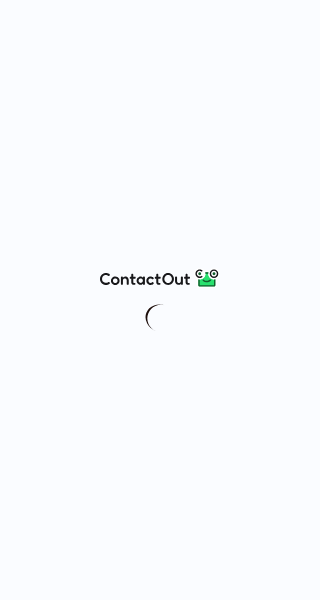 scroll, scrollTop: 0, scrollLeft: 0, axis: both 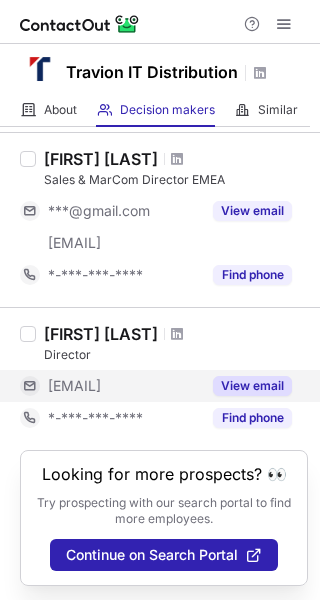click on "[EMAIL]" at bounding box center [124, 386] 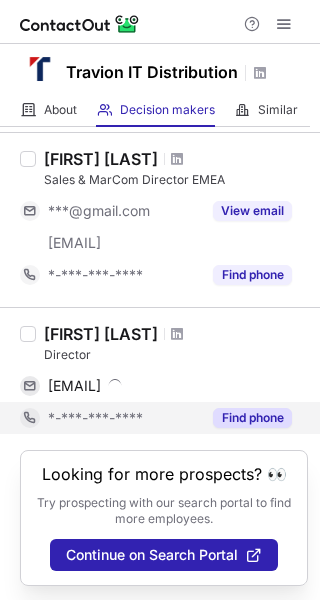 click on "Find phone" at bounding box center [246, 418] 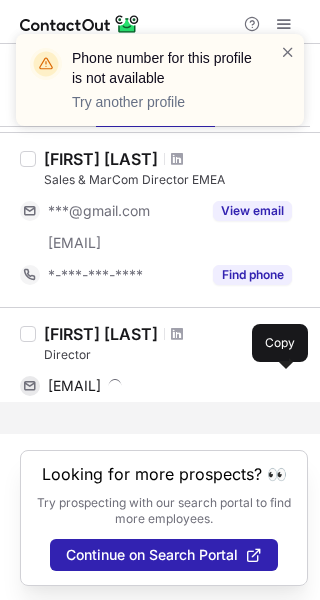 scroll, scrollTop: 543, scrollLeft: 0, axis: vertical 